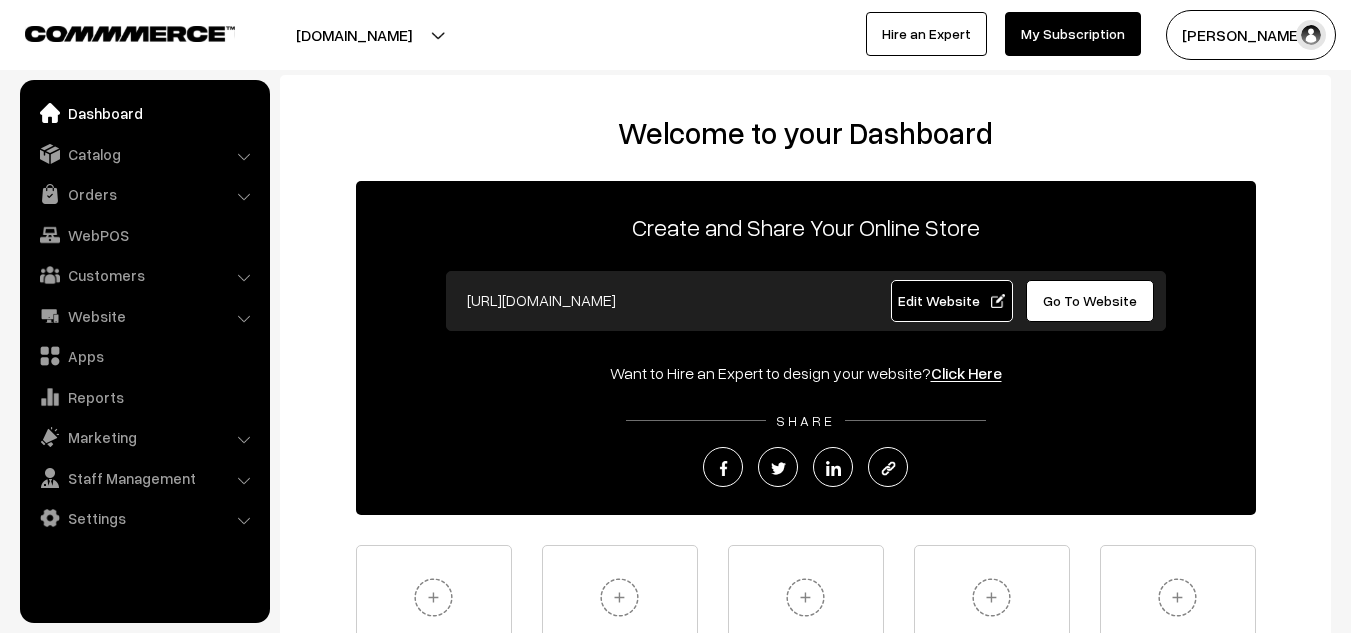 scroll, scrollTop: 0, scrollLeft: 0, axis: both 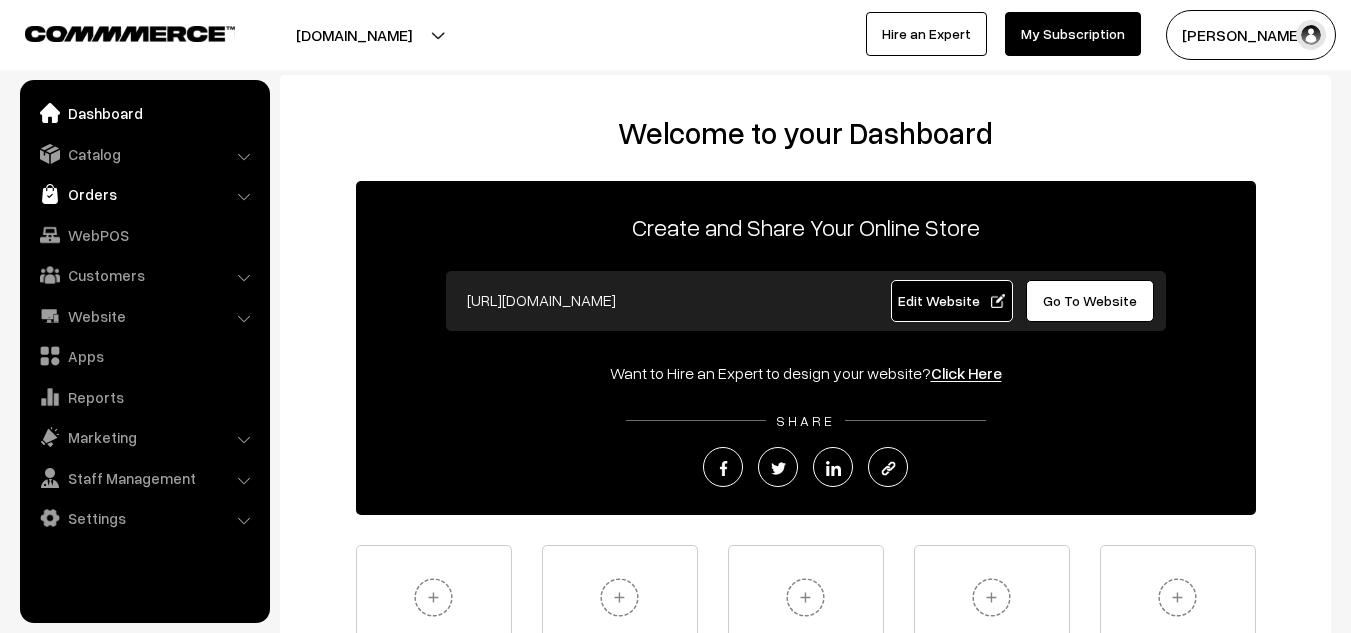 click on "Orders" at bounding box center (144, 194) 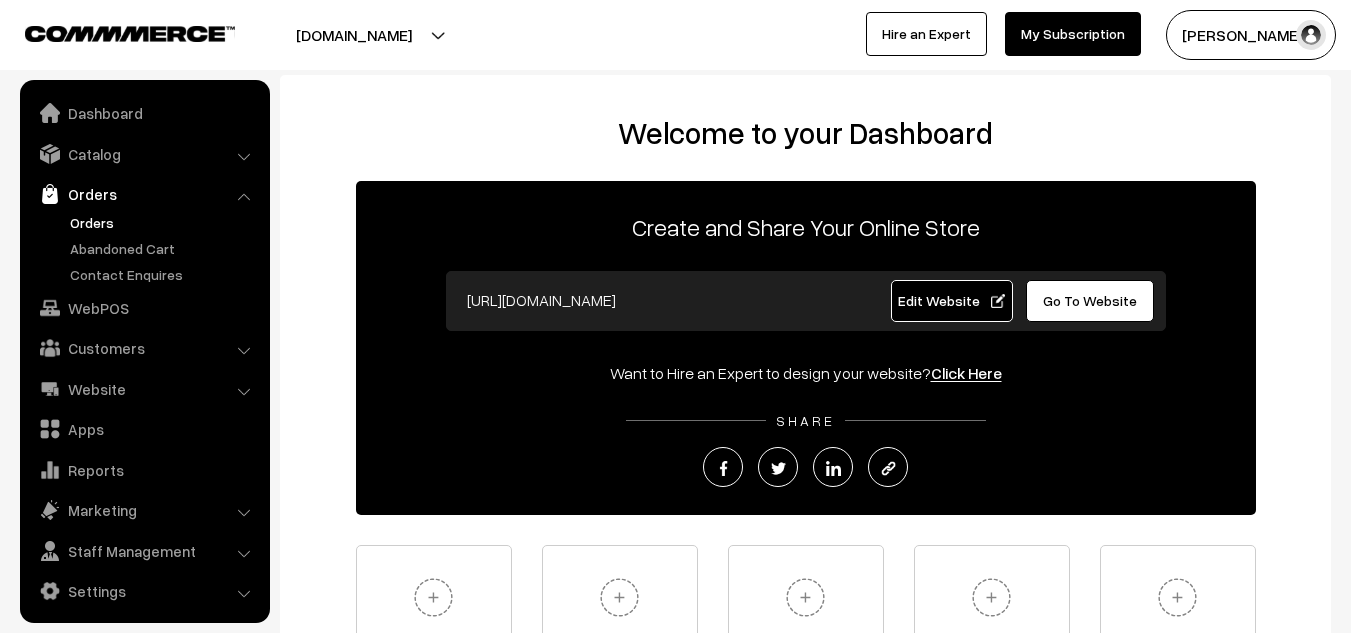 click on "Orders" at bounding box center (164, 222) 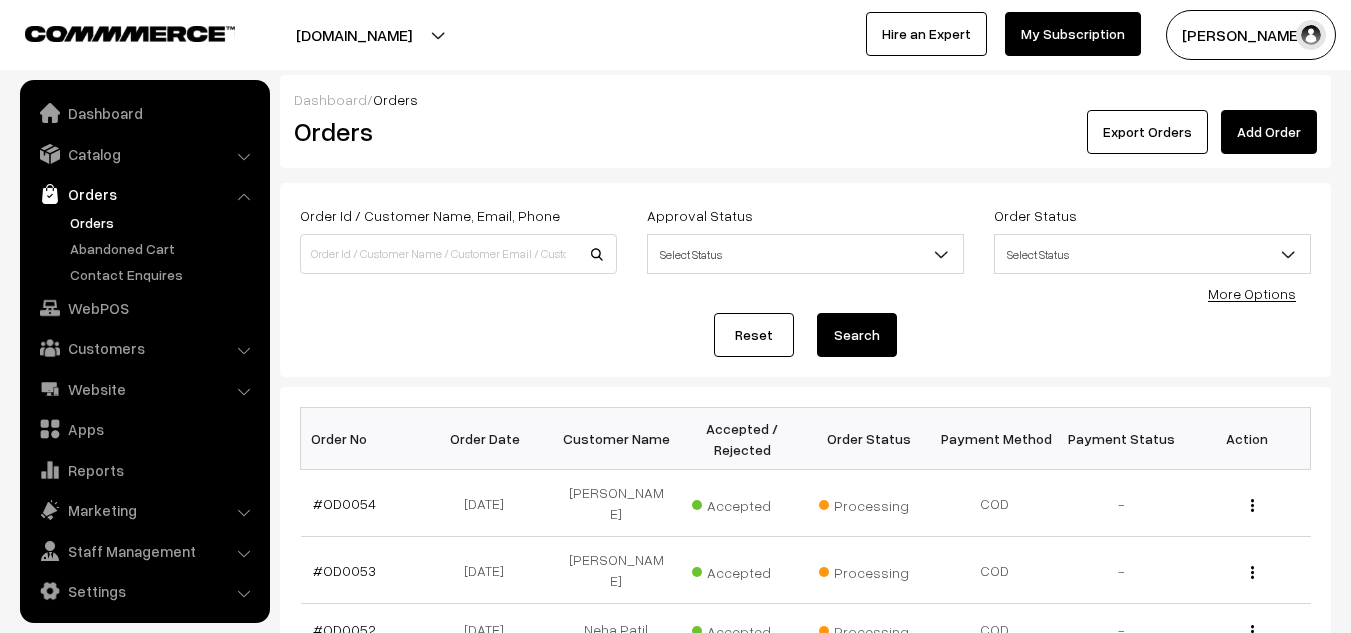 scroll, scrollTop: 0, scrollLeft: 0, axis: both 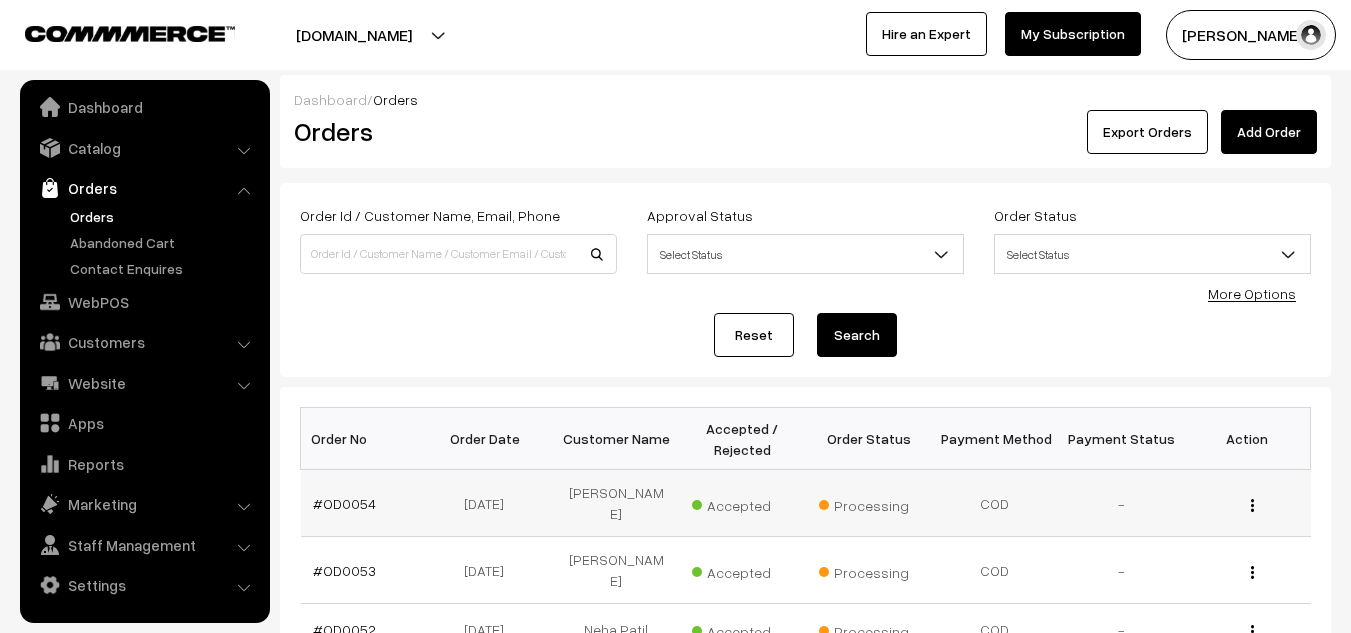 click on "View" at bounding box center (1247, 503) 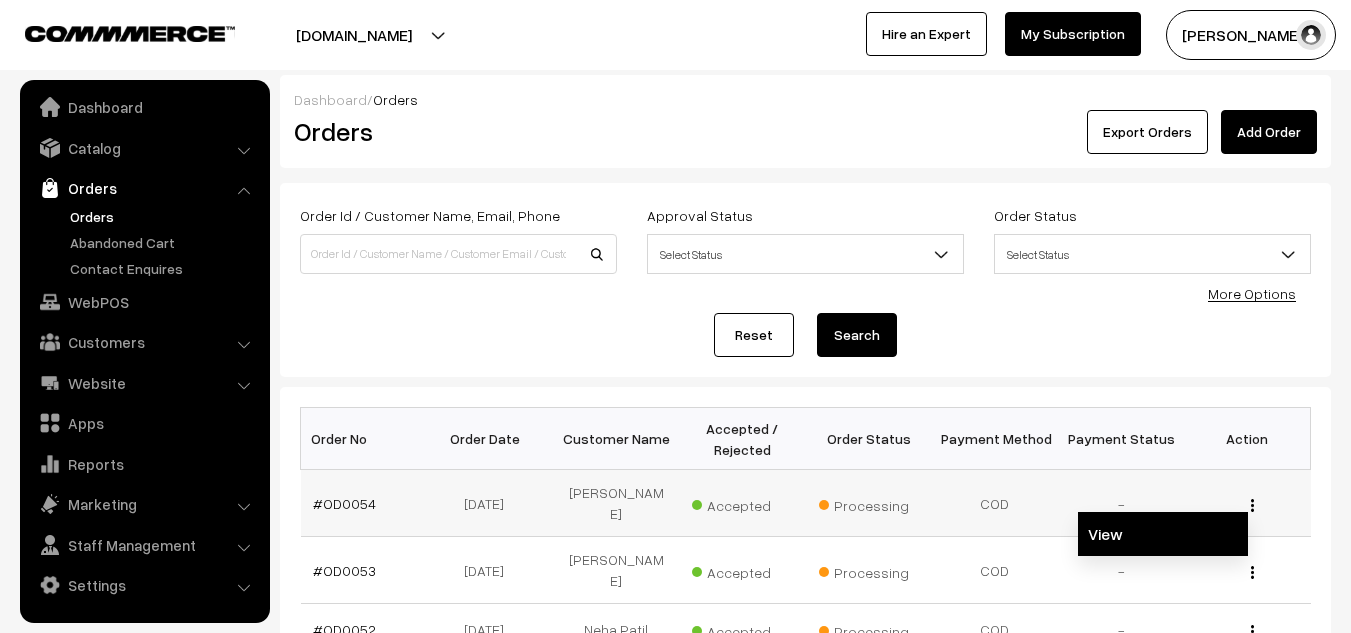 click on "View" at bounding box center [1163, 534] 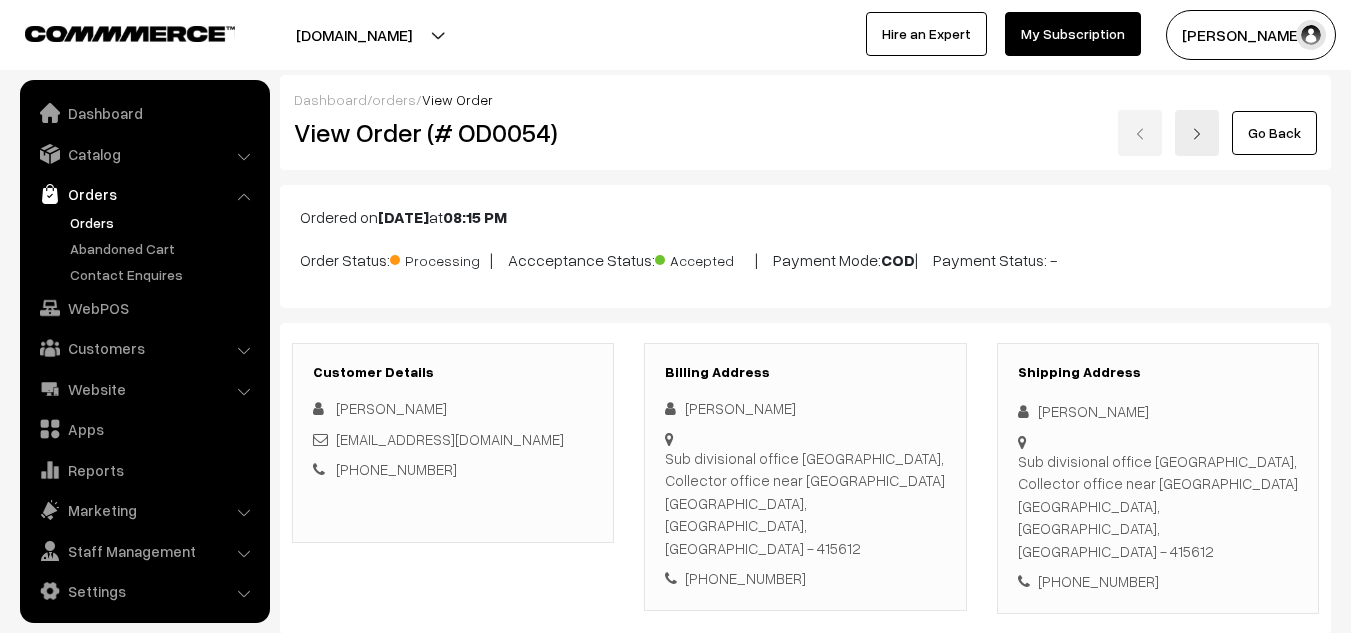 scroll, scrollTop: 218, scrollLeft: 0, axis: vertical 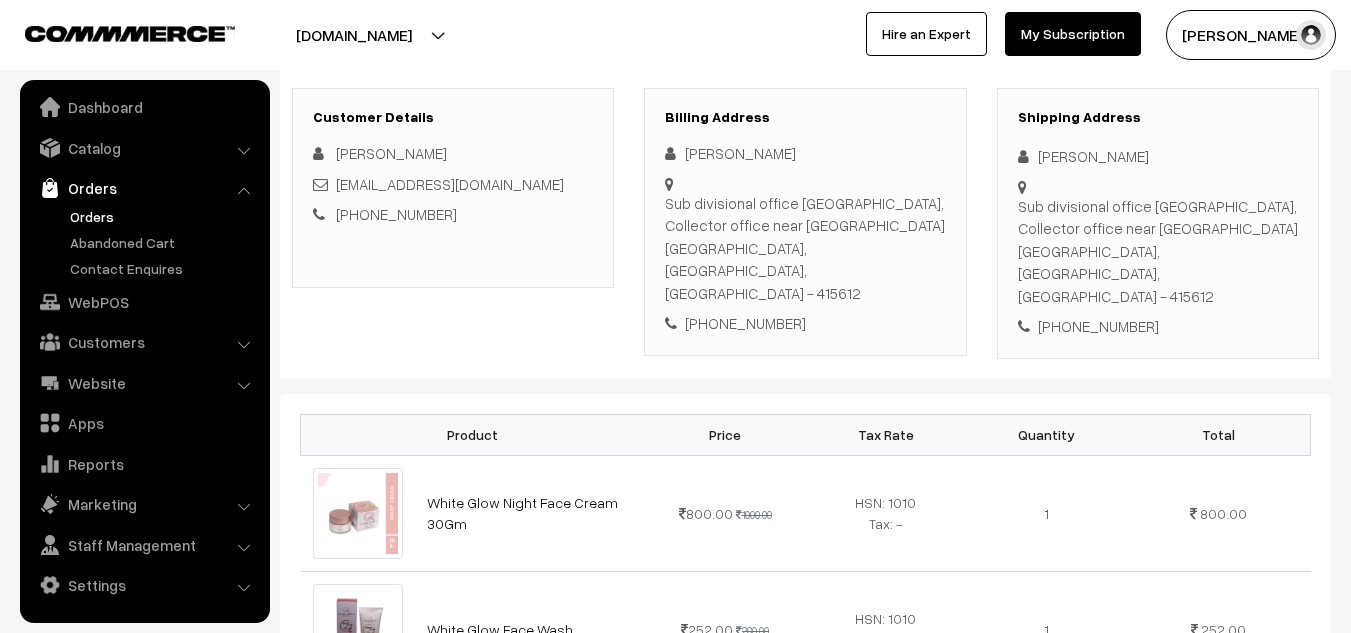 click on "Thank you for showing interest. Our team will call you shortly.
Close
[DOMAIN_NAME]
Go to Website
Create New Store
My Profile Refer & Earn" at bounding box center [675, 61] 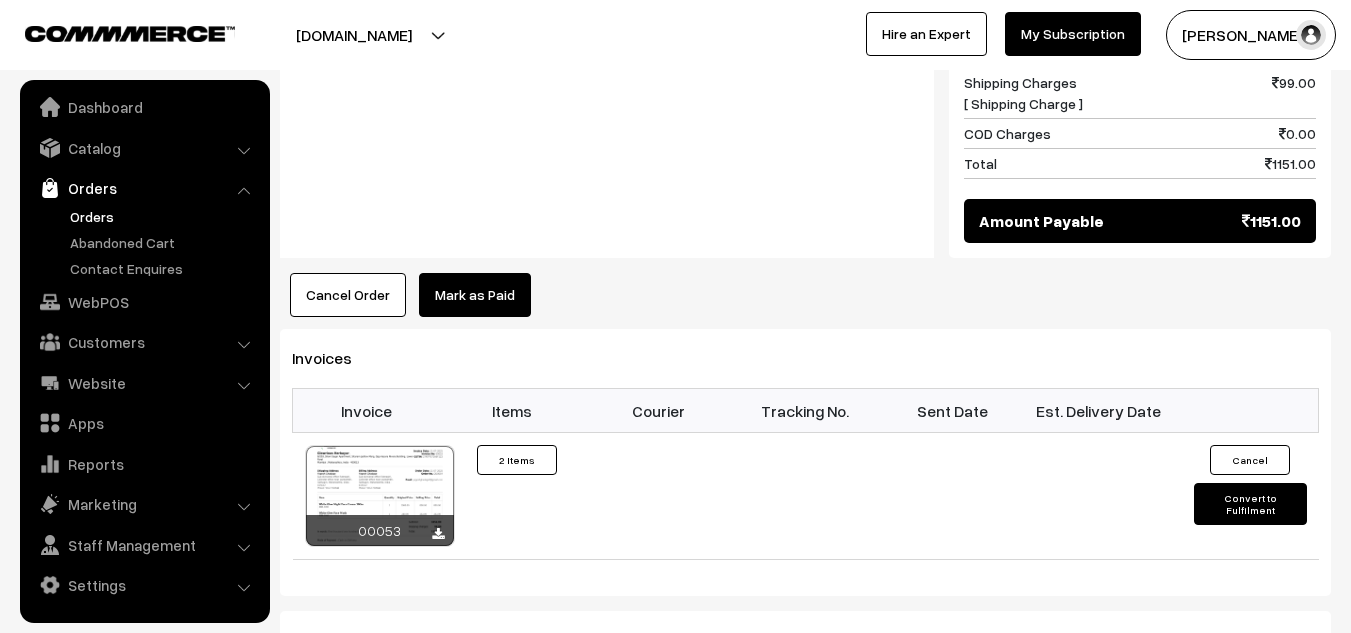 scroll, scrollTop: 1201, scrollLeft: 0, axis: vertical 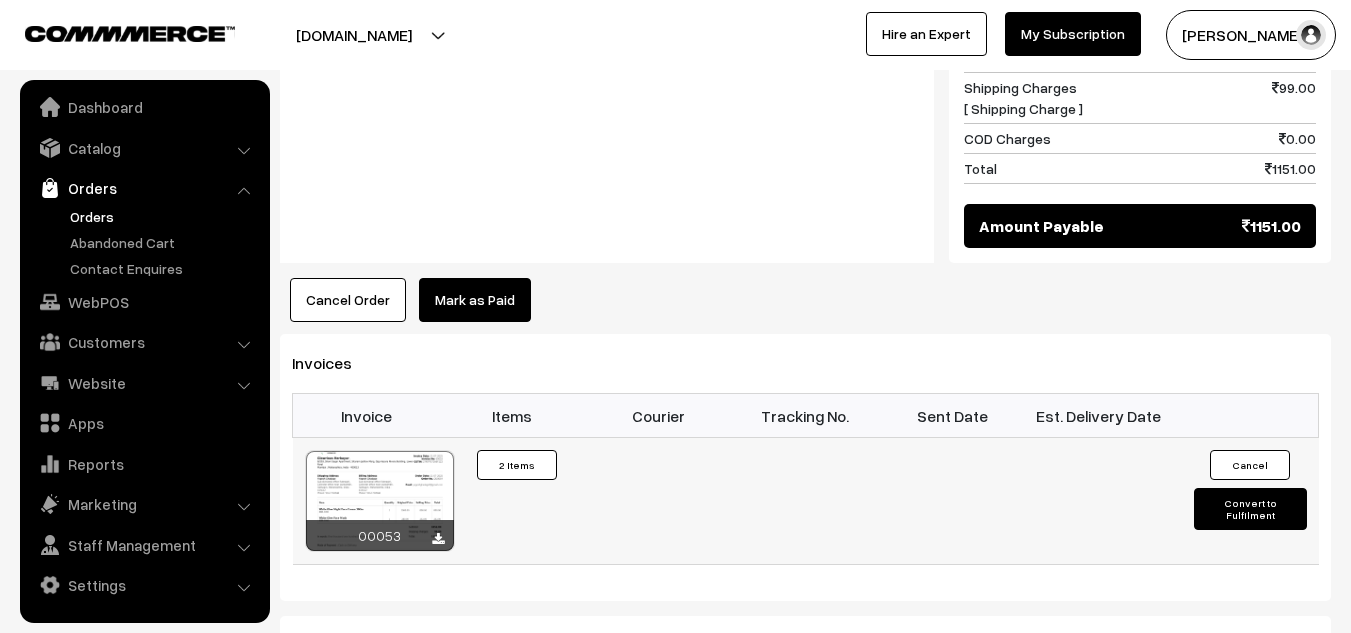 click on "Convert to Fulfilment" at bounding box center (1250, 509) 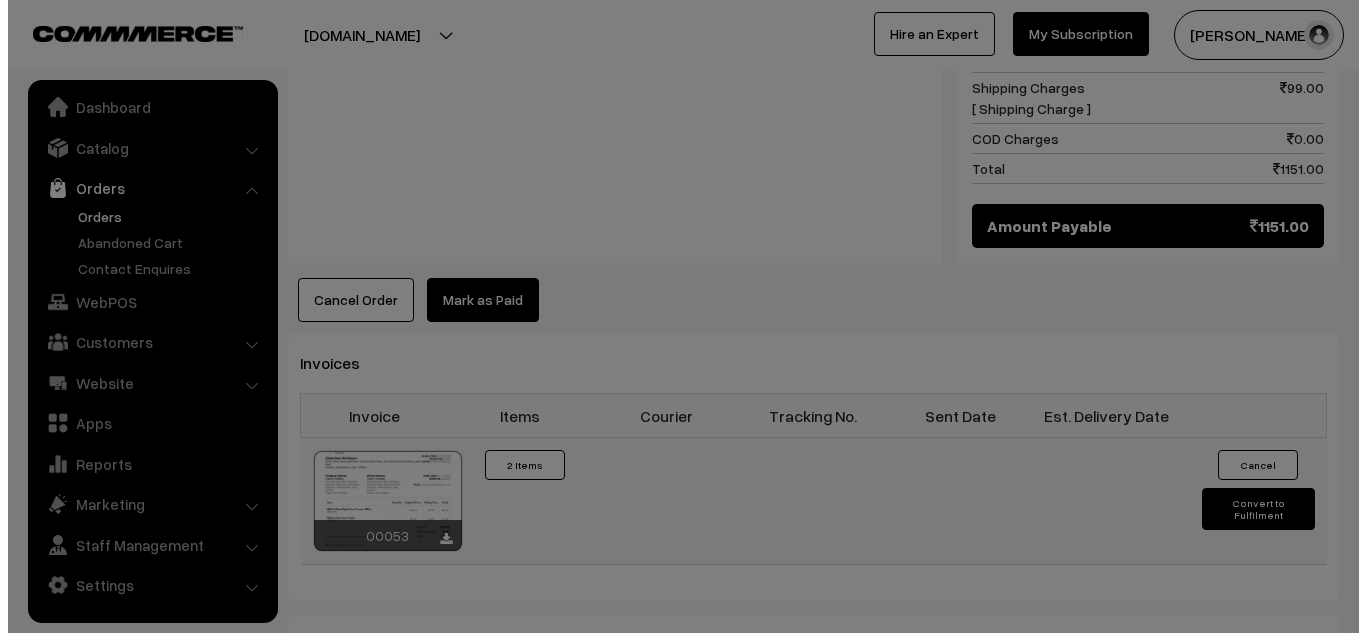 scroll, scrollTop: 1195, scrollLeft: 0, axis: vertical 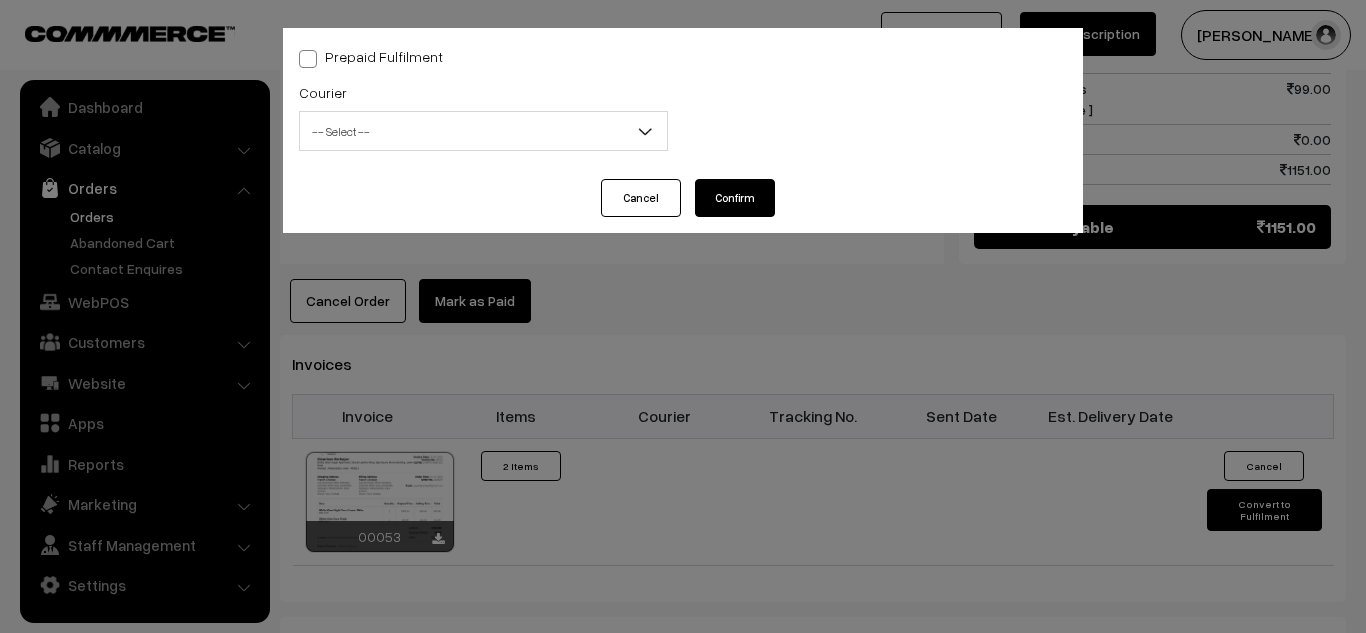 click on "-- Select --" at bounding box center (483, 131) 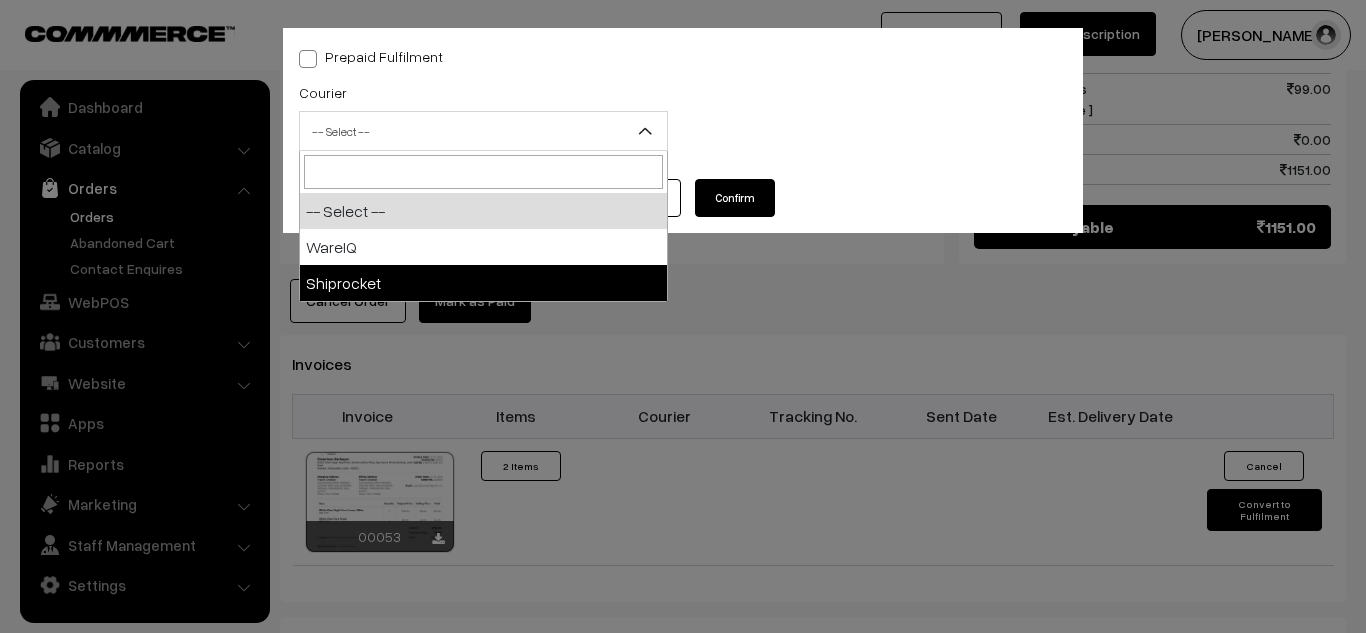 select on "2" 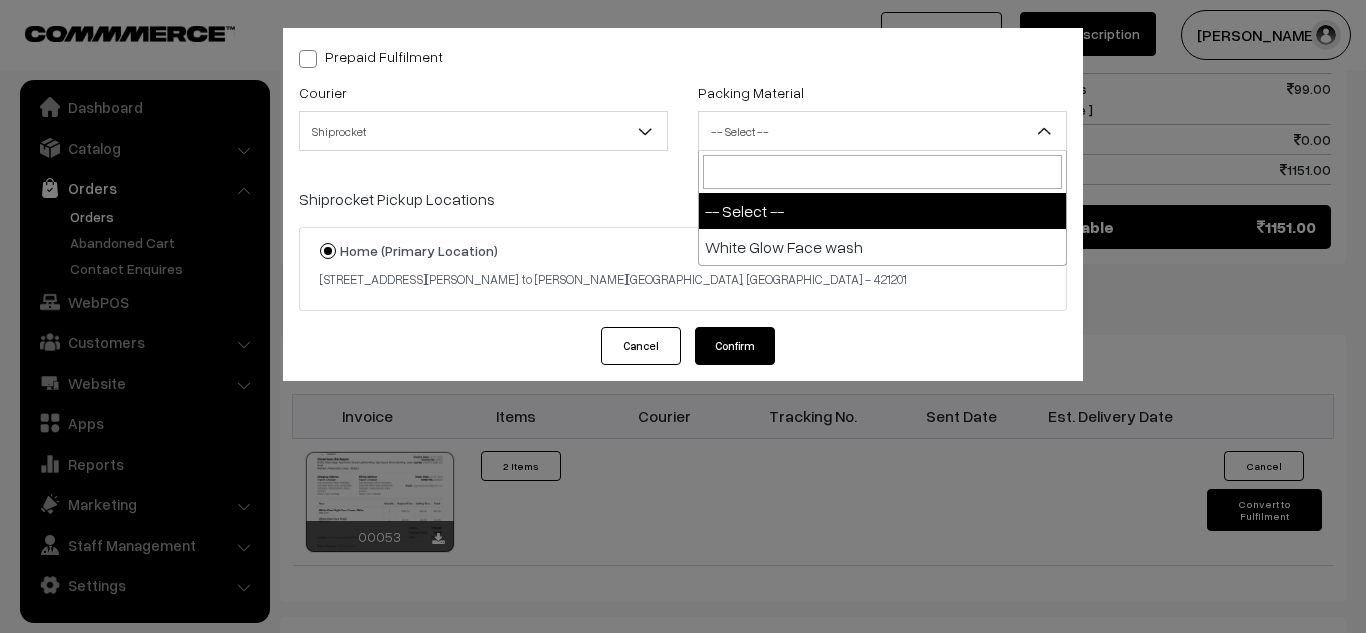 click on "-- Select --" at bounding box center (882, 131) 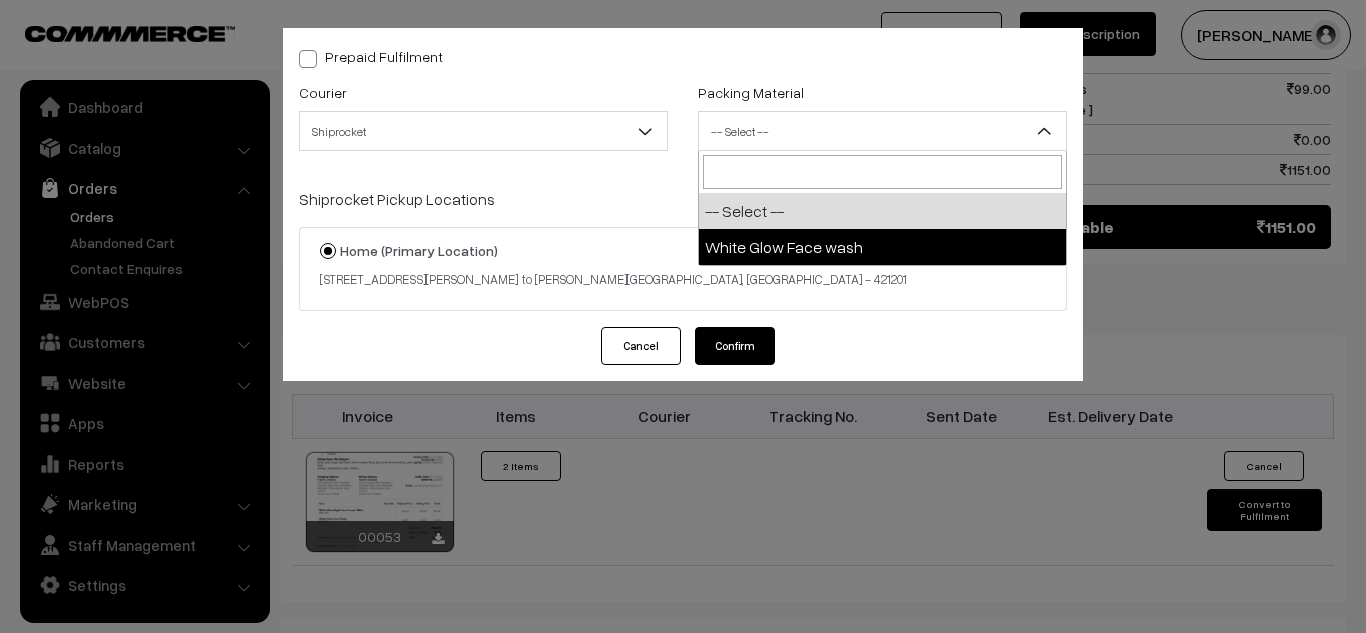 select on "1" 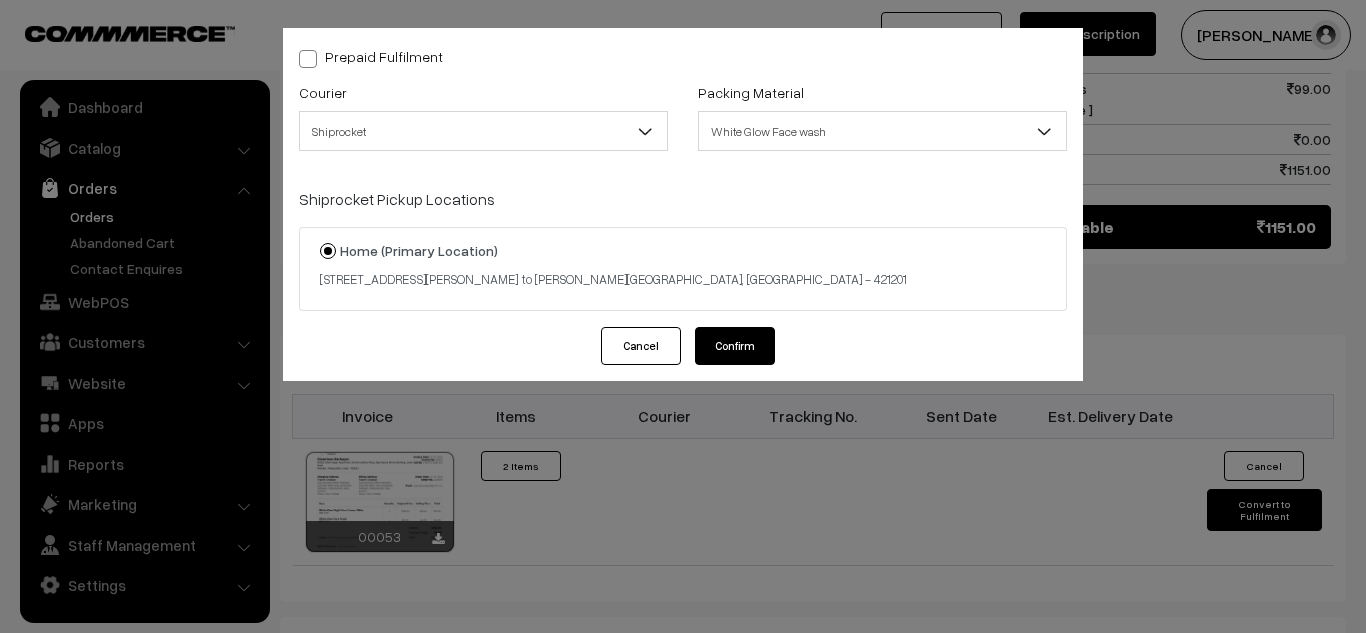click on "Confirm" at bounding box center [735, 346] 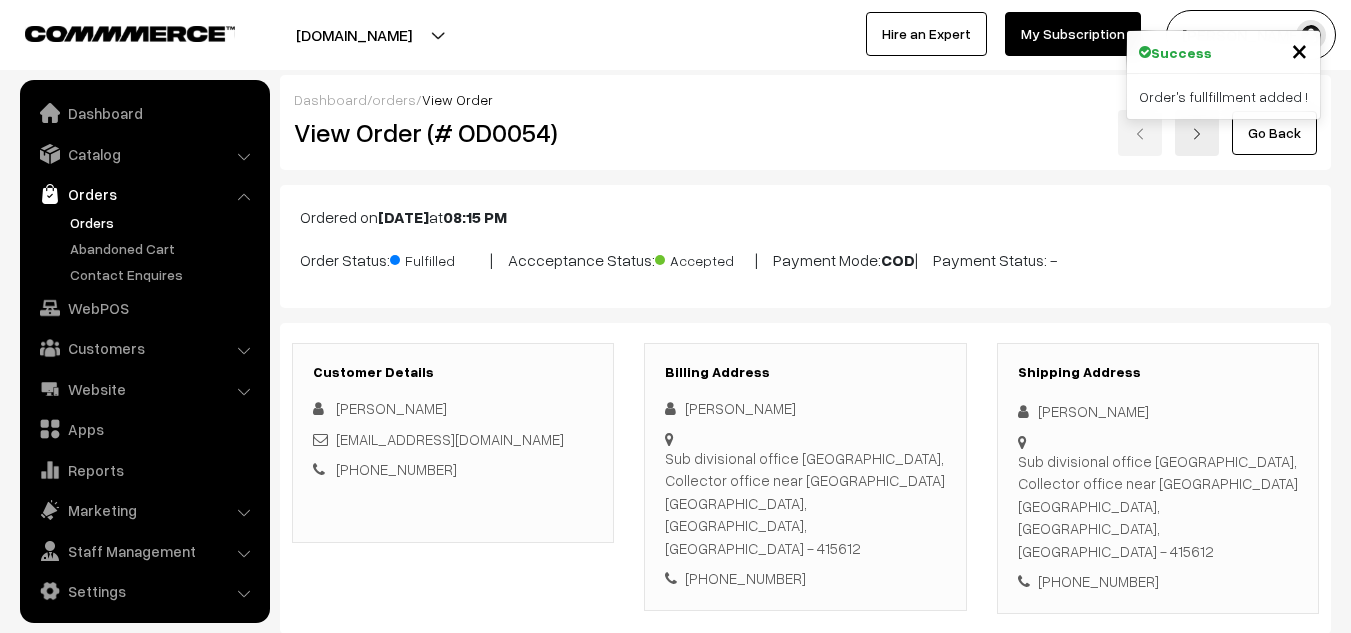 scroll, scrollTop: 1192, scrollLeft: 0, axis: vertical 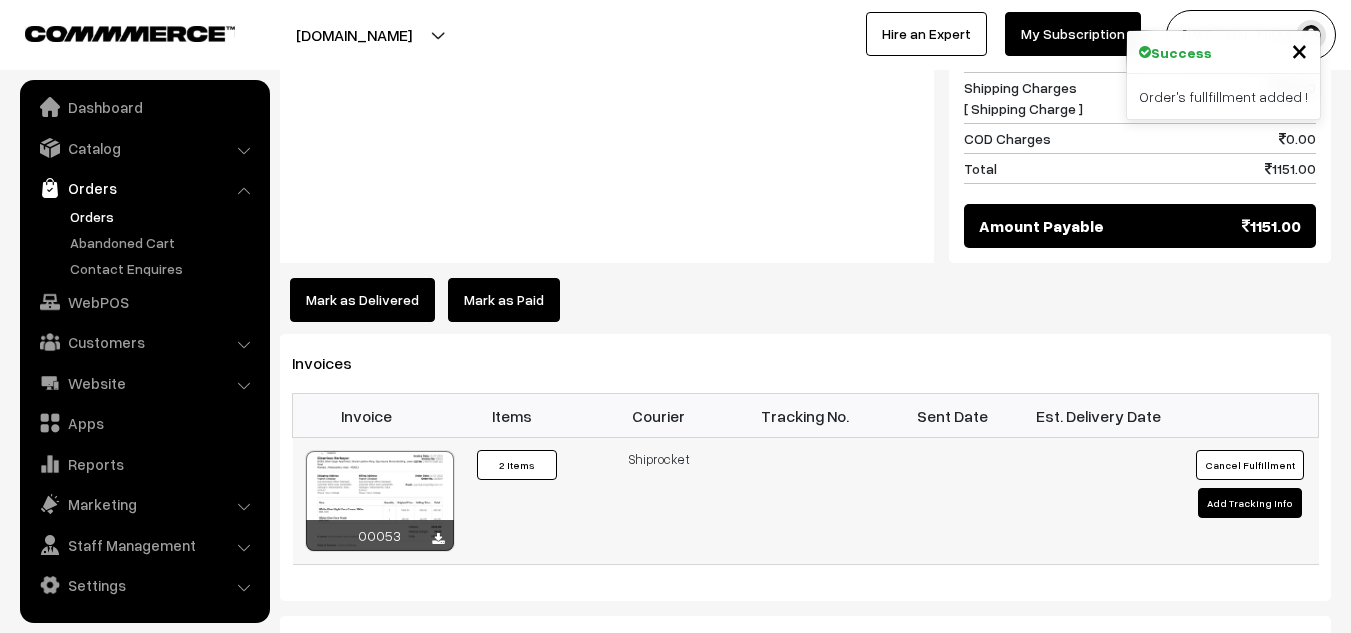 click on "Add Tracking Info" at bounding box center (1250, 503) 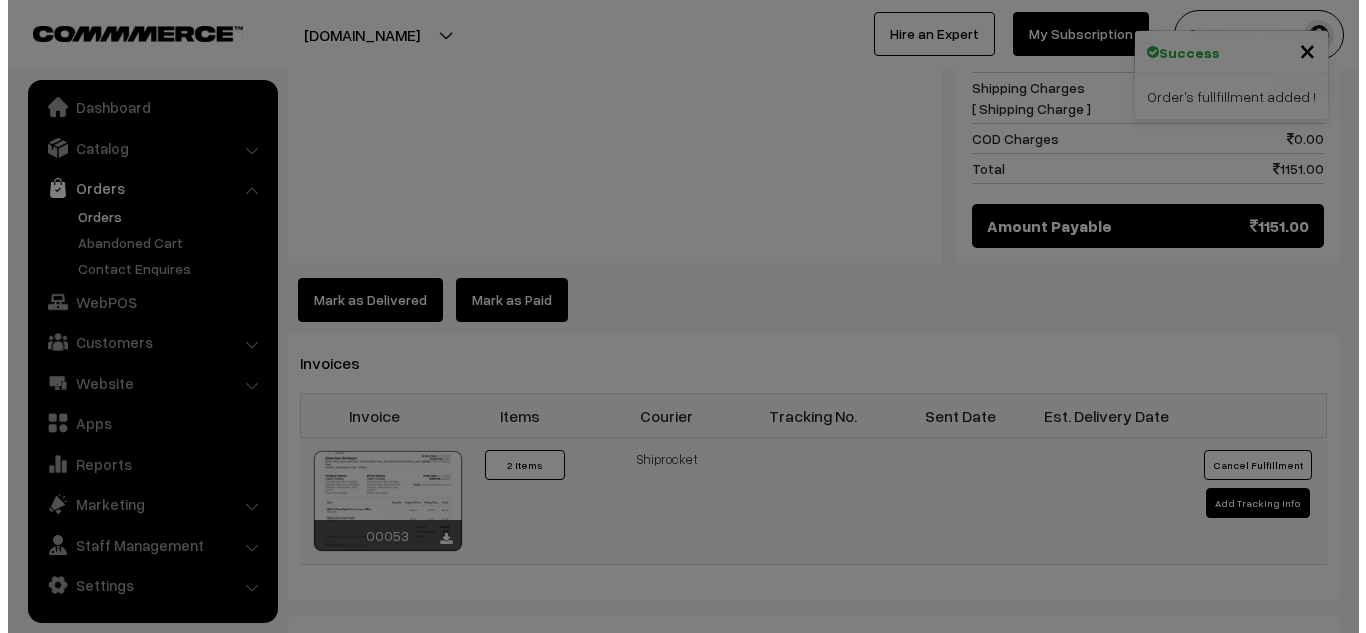 scroll, scrollTop: 1195, scrollLeft: 0, axis: vertical 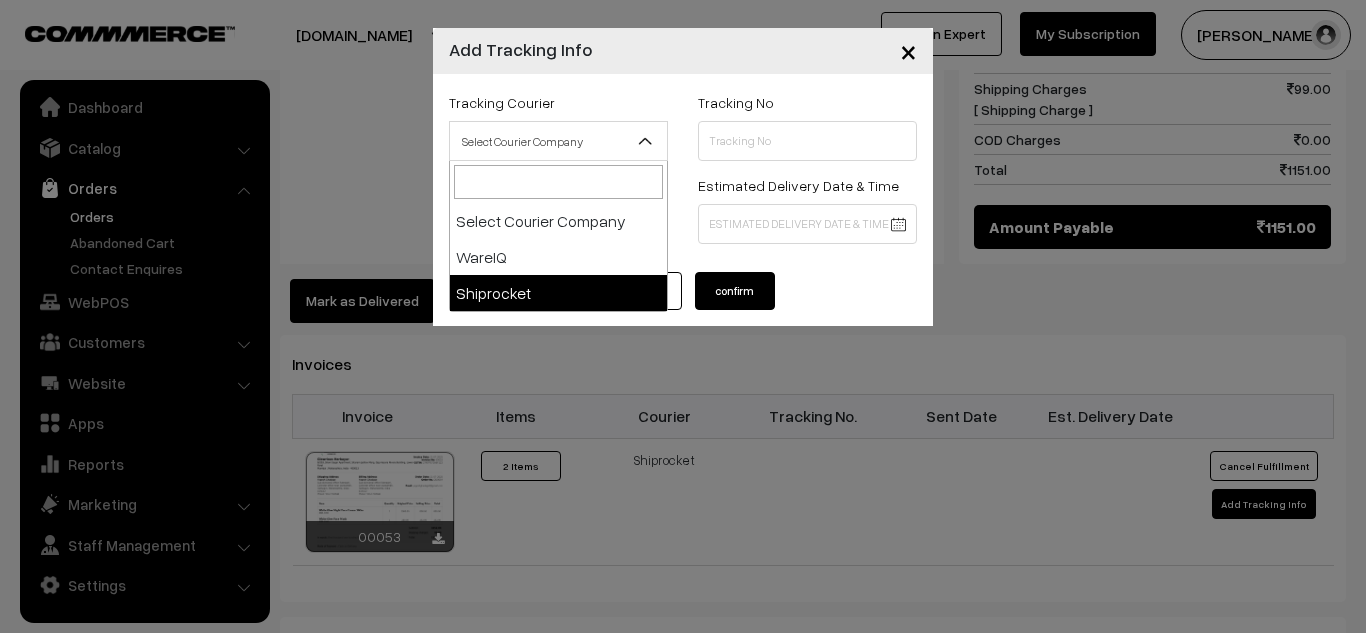 click on "Select Courier Company" at bounding box center [558, 141] 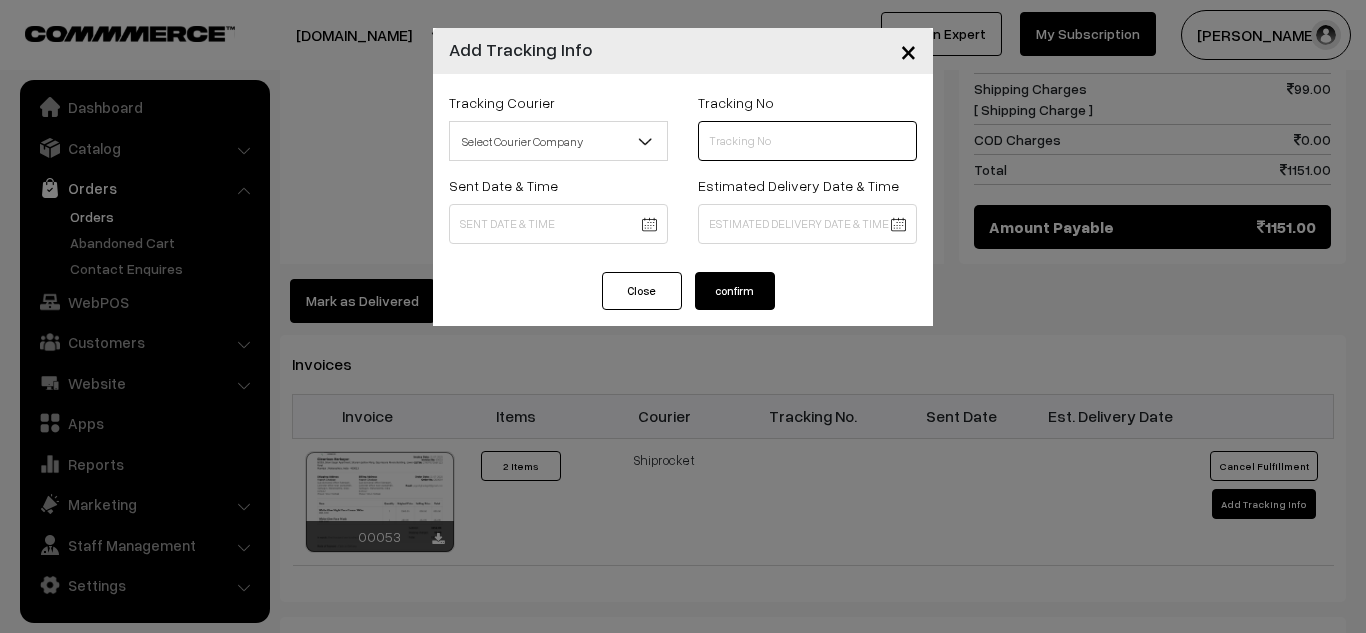 click at bounding box center (807, 141) 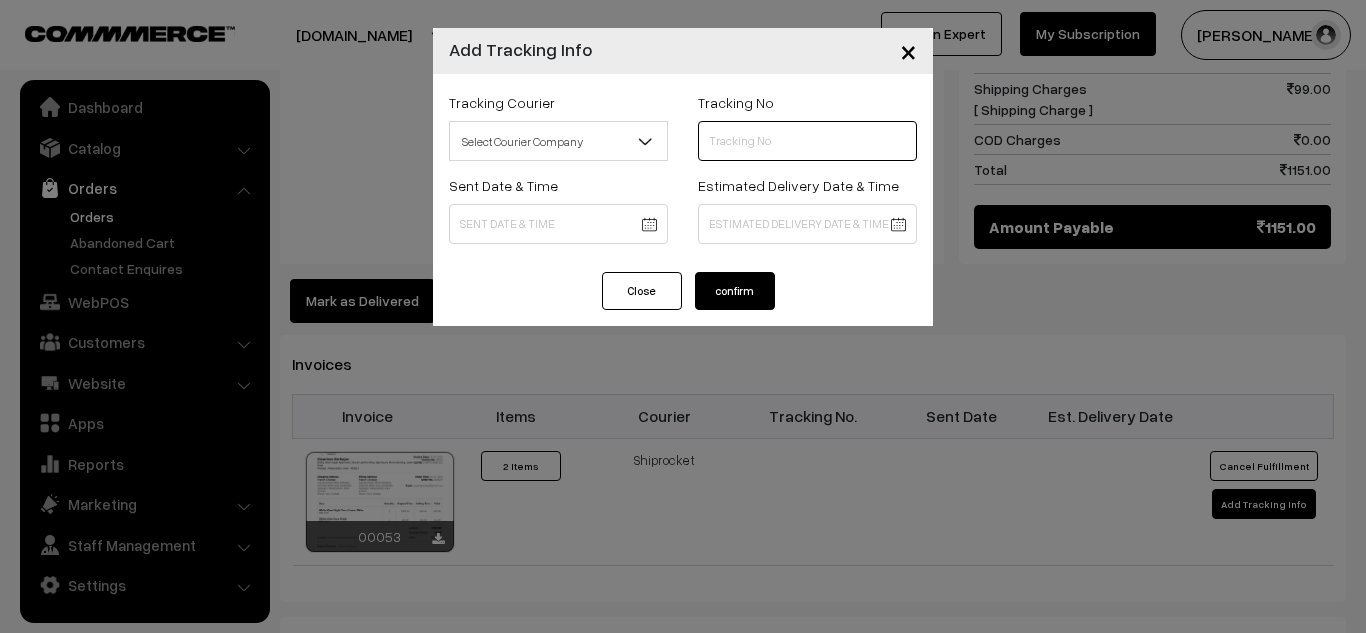 paste on ": 14112354824174" 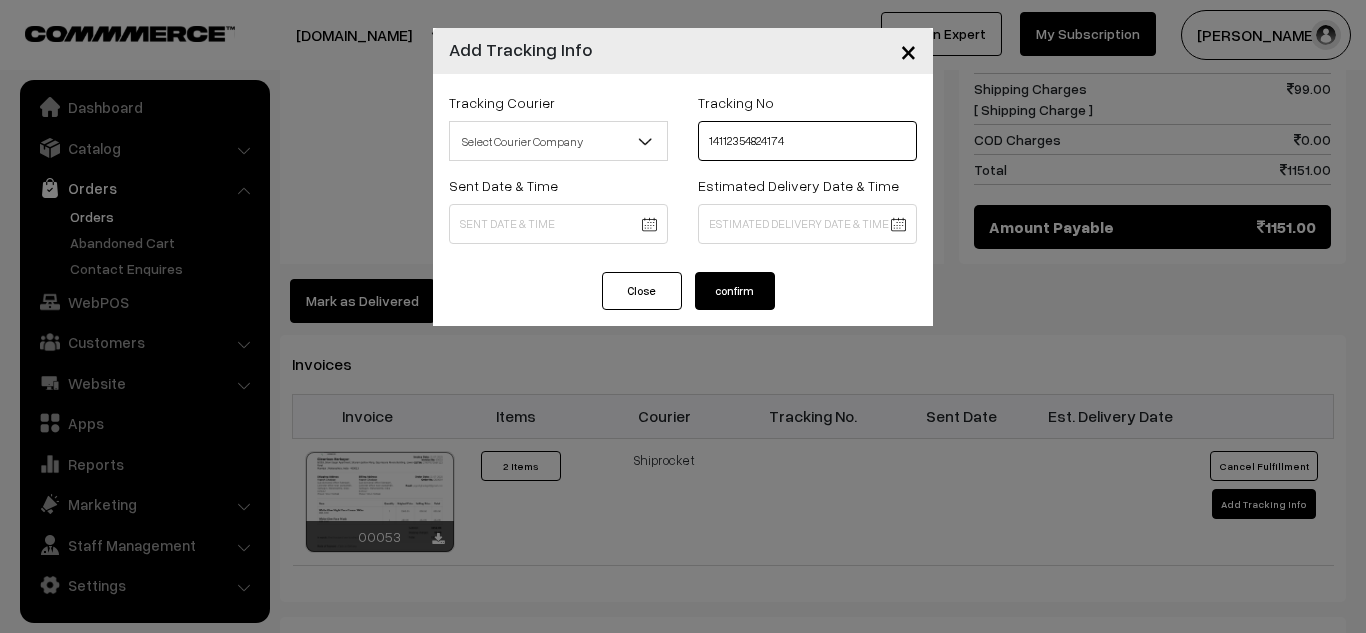 type on "14112354824174" 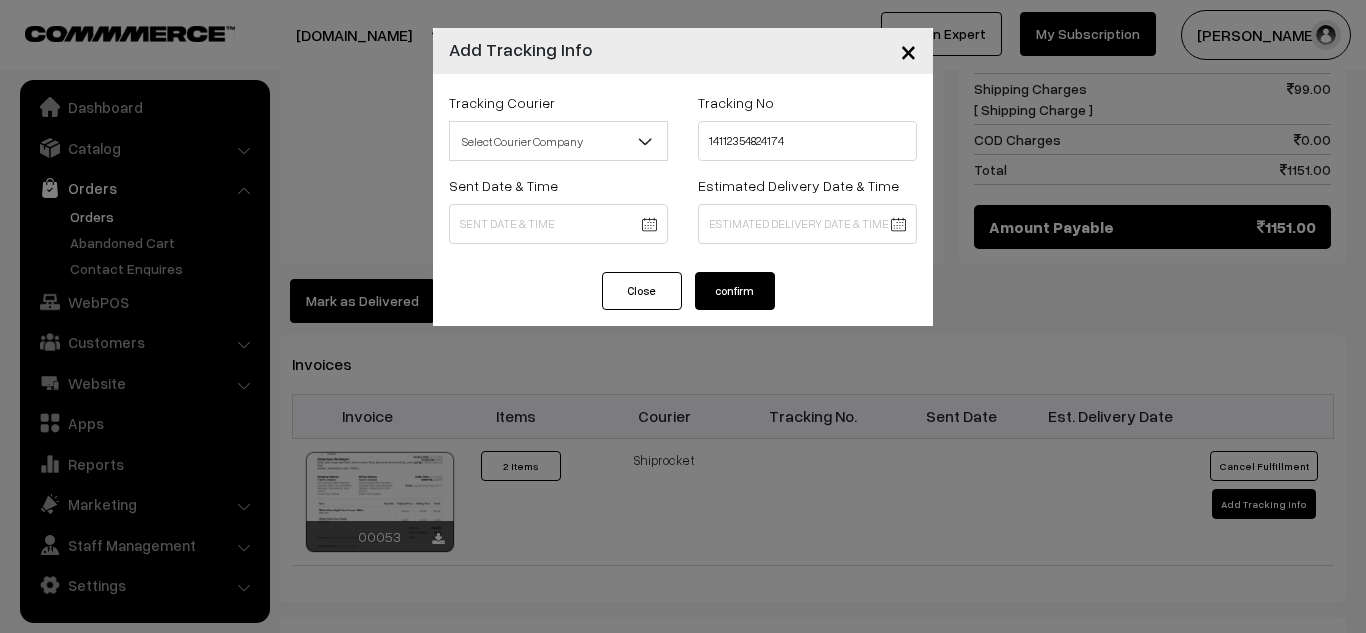 click on "Thank you for showing interest. Our team will call you shortly.
Close
glowriousherbayur.com
Go to Website
Create New Store
My Profile Refer & Earn" at bounding box center [683, -43] 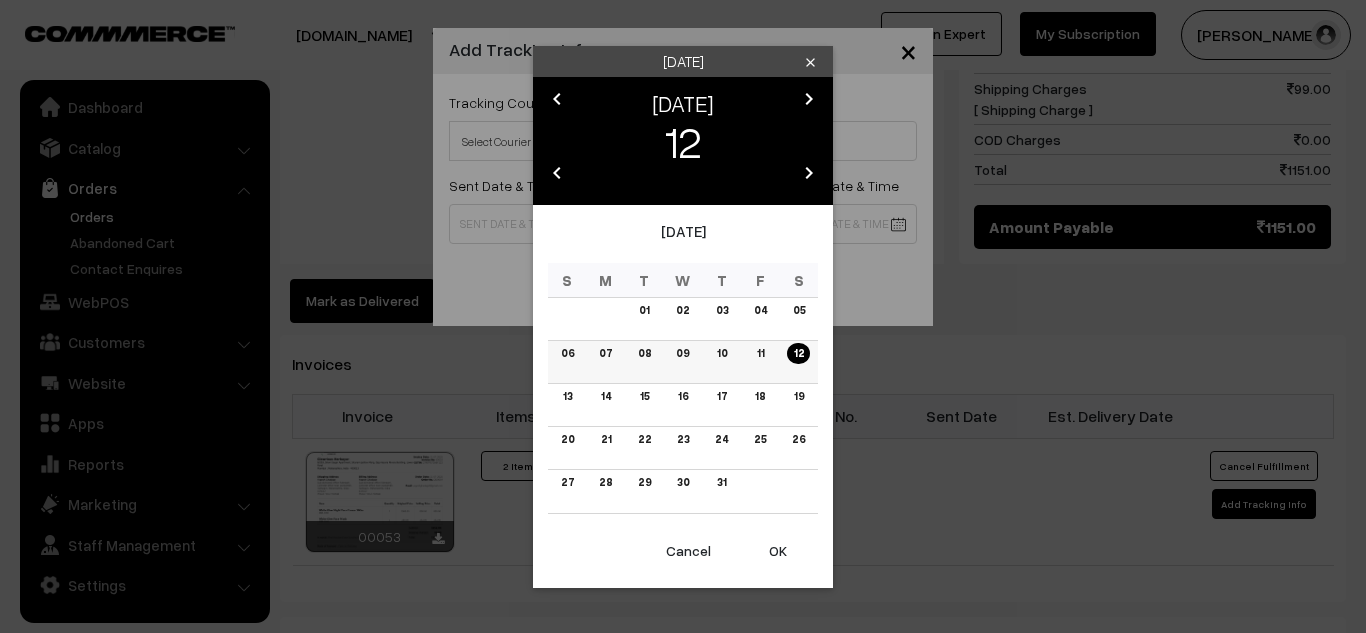 click on "11" at bounding box center (759, 353) 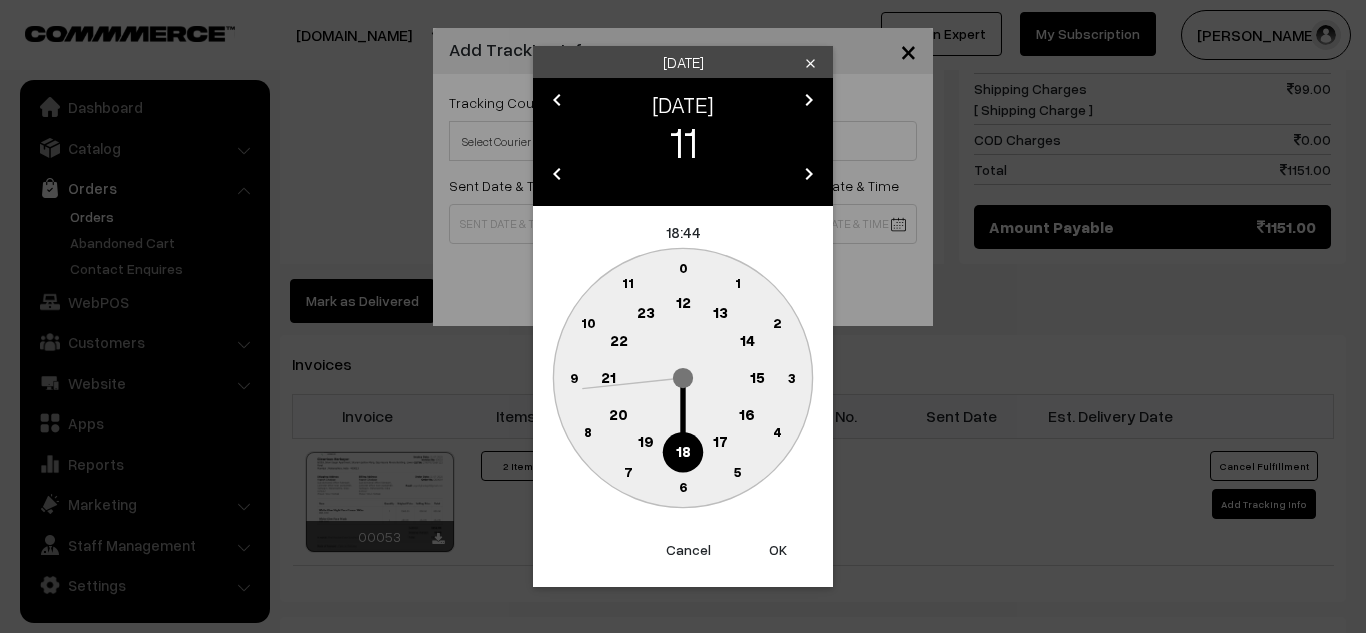click on "20" 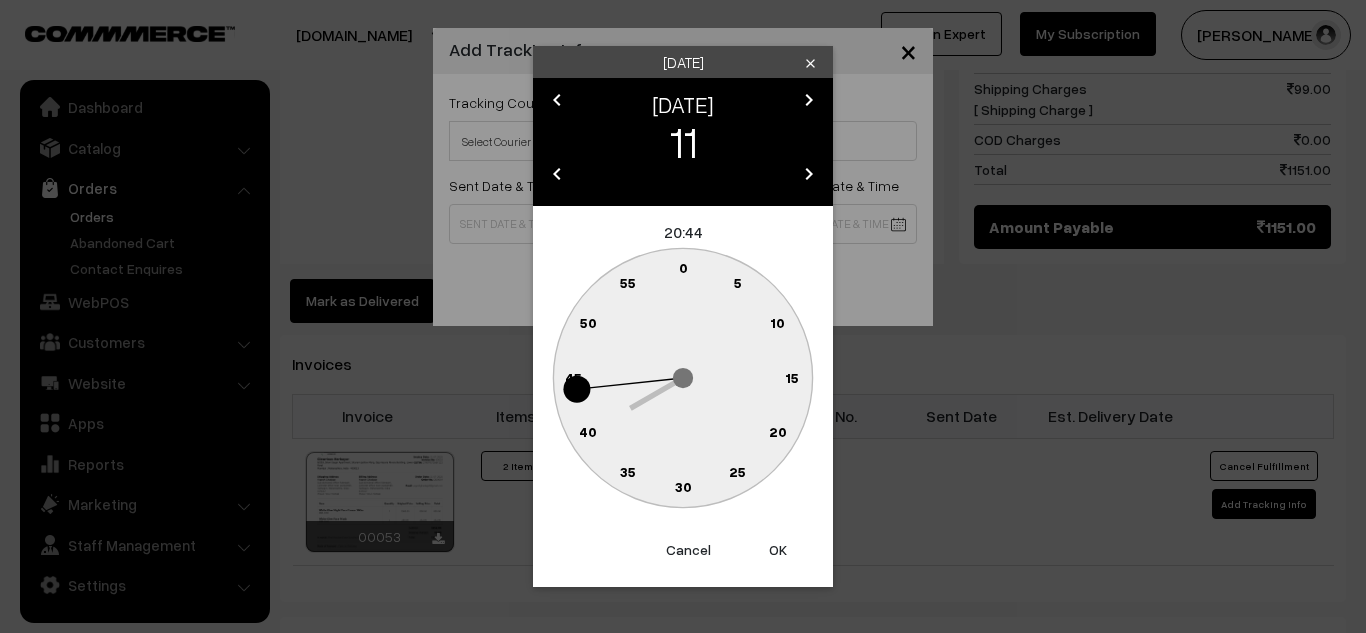 click 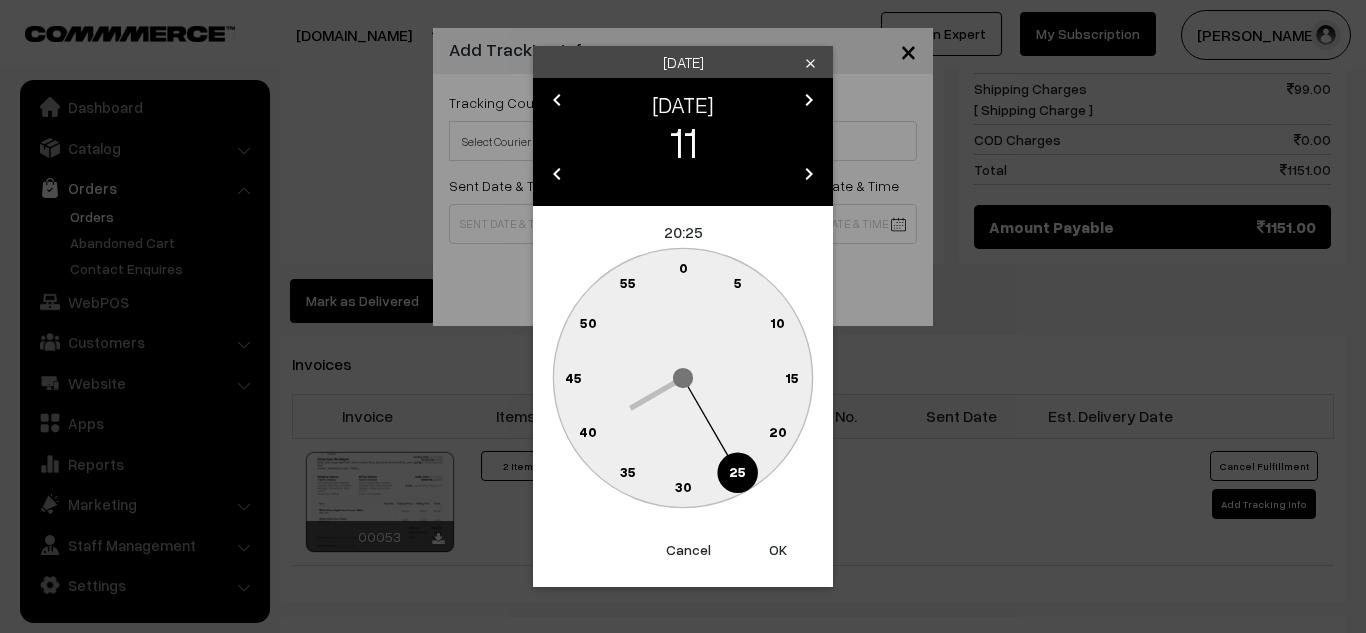 type on "11-07-2025 20:25" 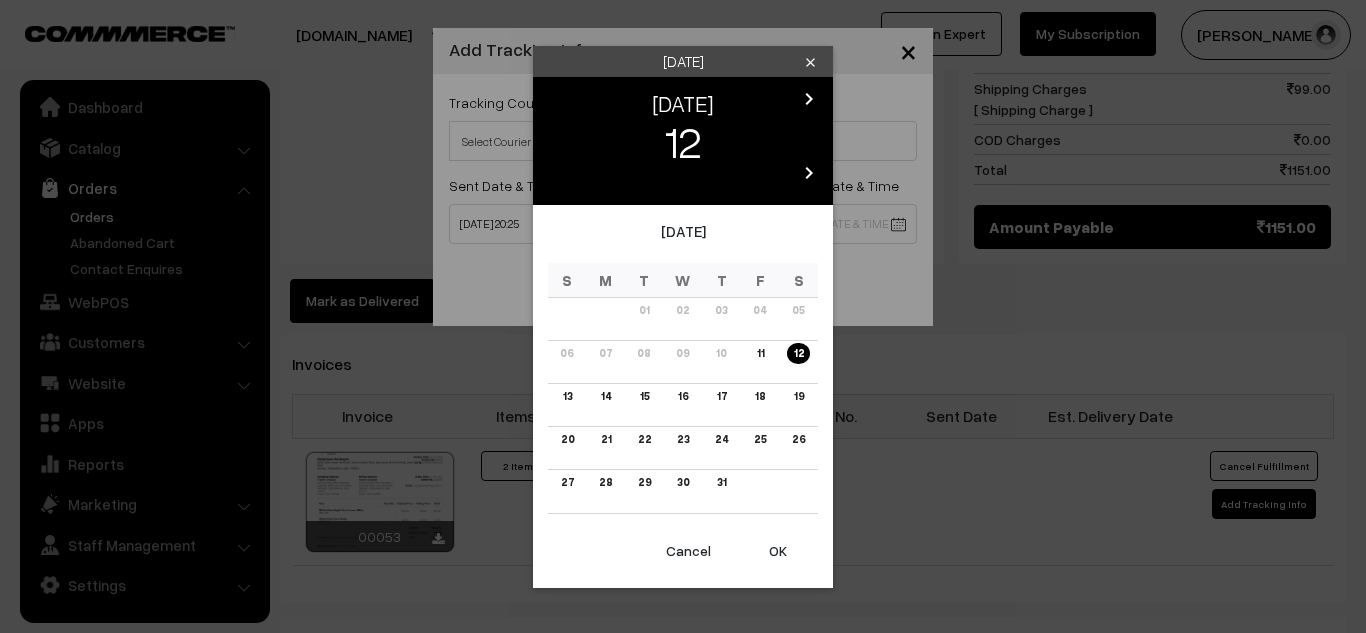 click on "Thank you for showing interest. Our team will call you shortly.
Close
glowriousherbayur.com
Go to Website
Create New Store
My Profile Refer & Earn" at bounding box center (683, -43) 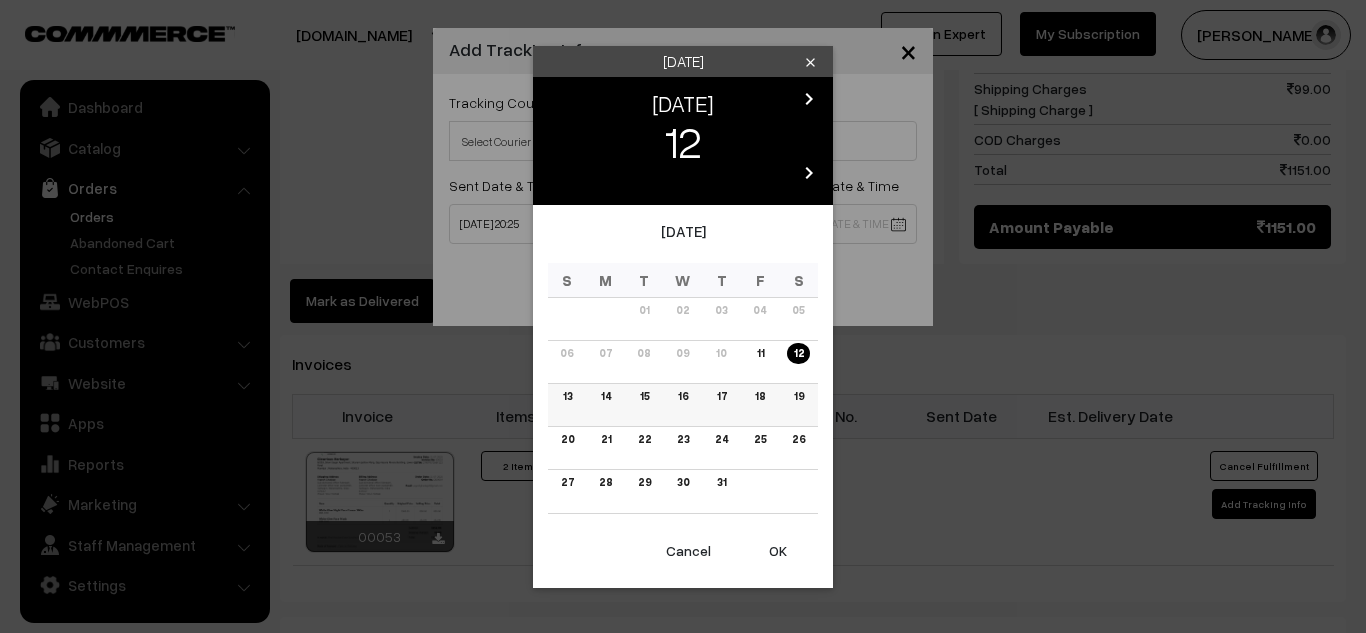 click on "16" at bounding box center (683, 396) 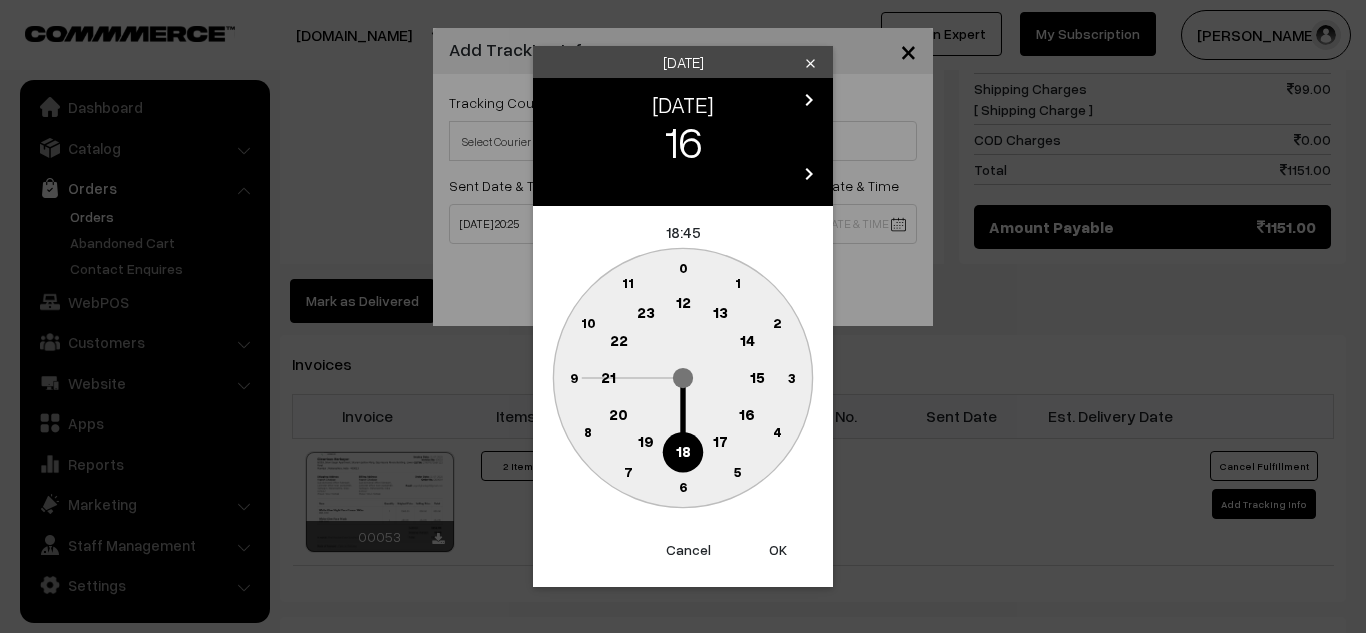 click on "OK" at bounding box center (778, 550) 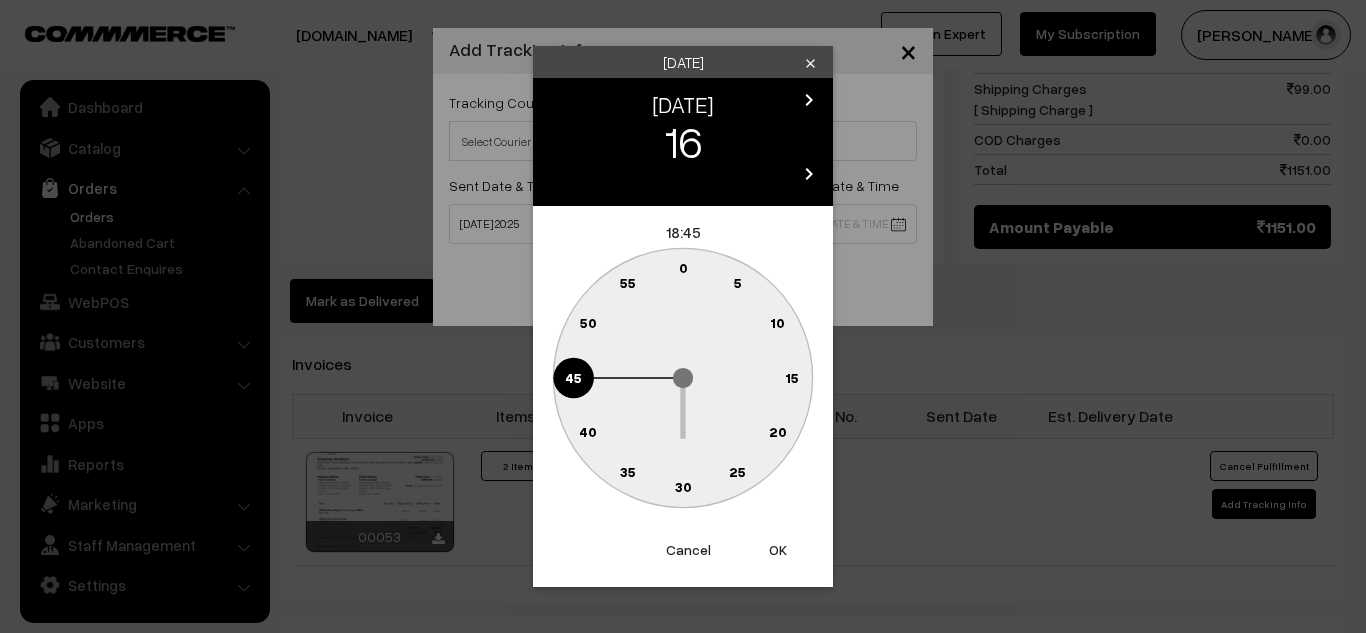 click on "15" 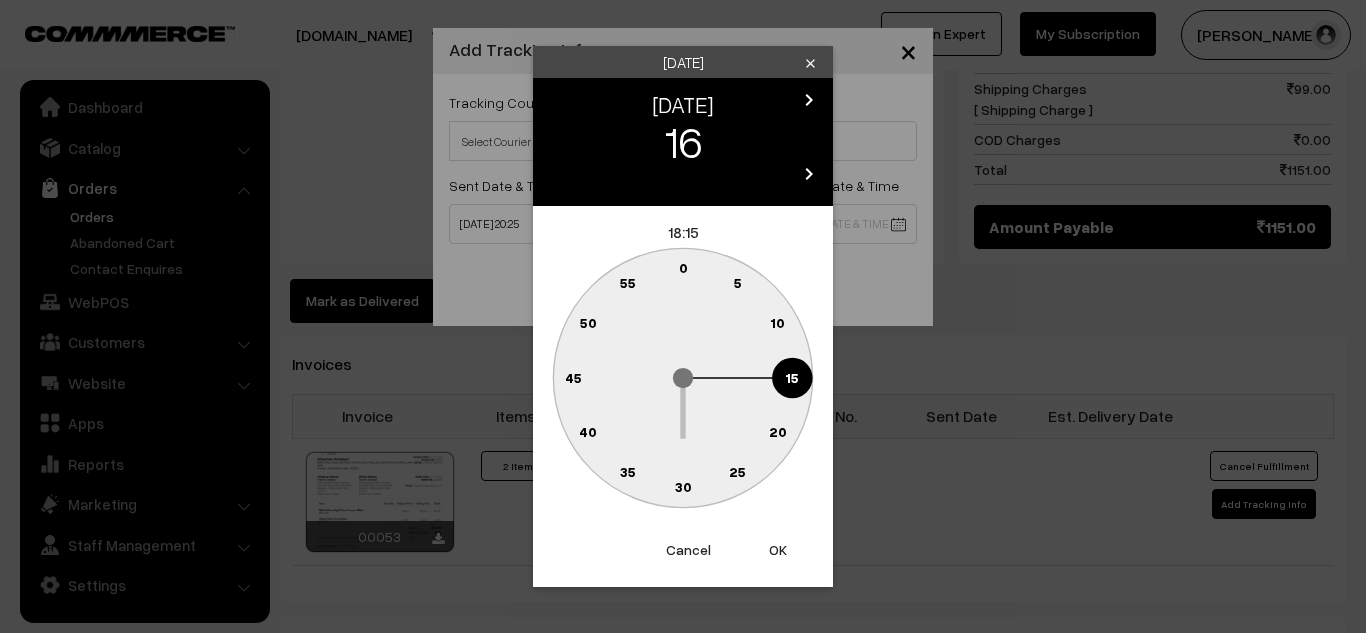 type on "16-07-2025 18:15" 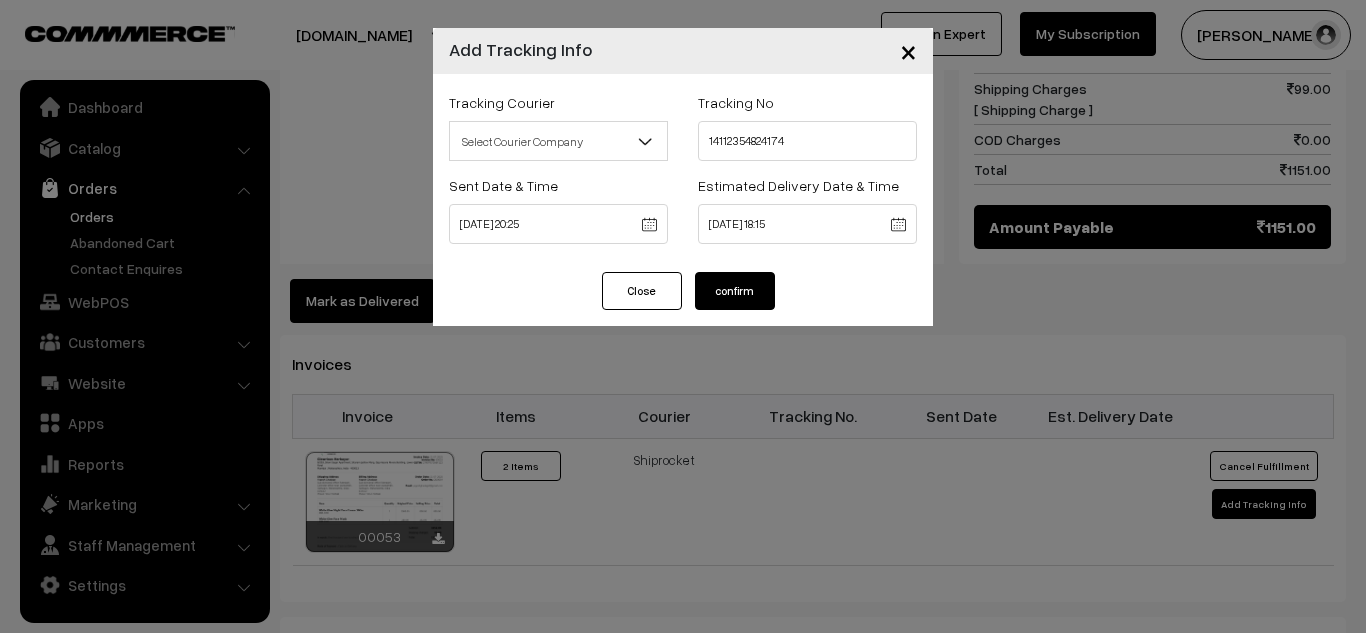 click on "confirm" at bounding box center (735, 291) 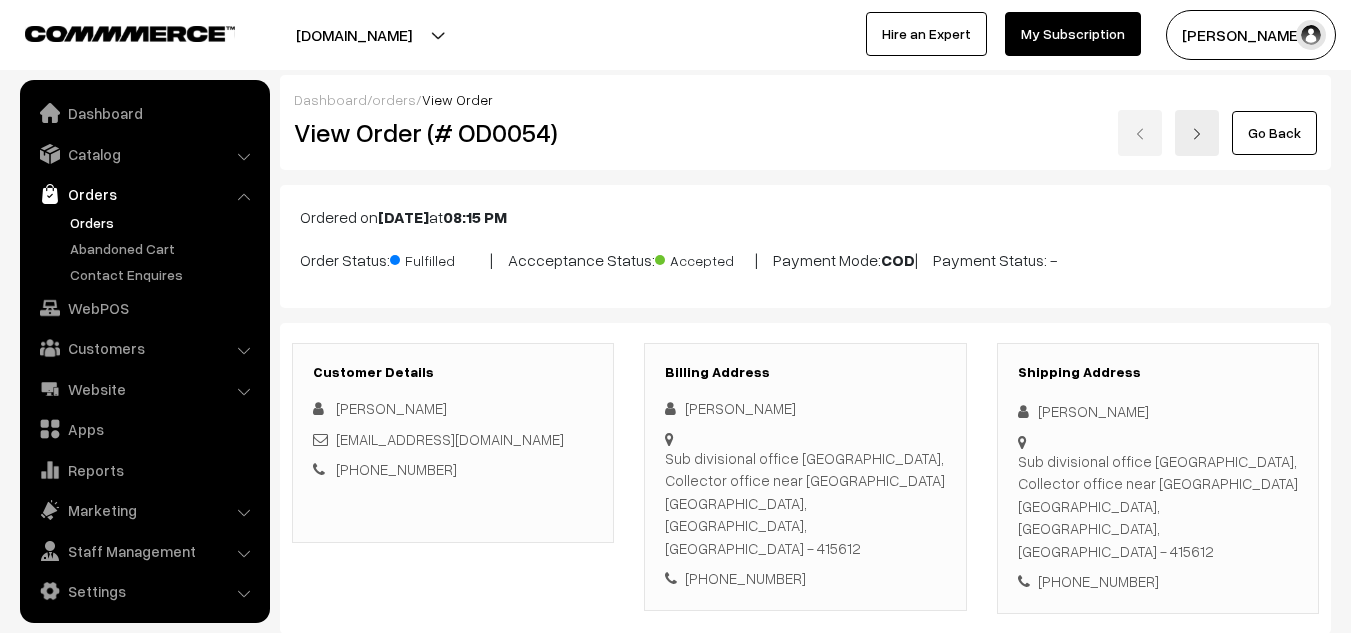 scroll, scrollTop: 0, scrollLeft: 0, axis: both 